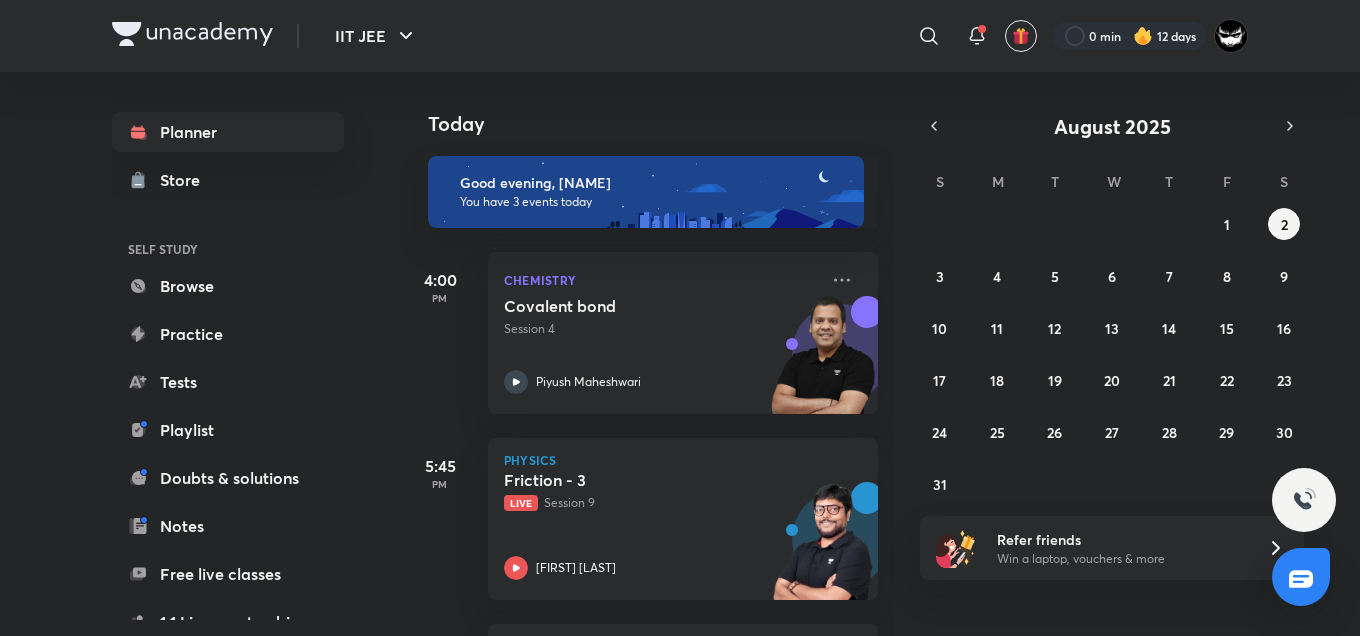 scroll, scrollTop: 0, scrollLeft: 0, axis: both 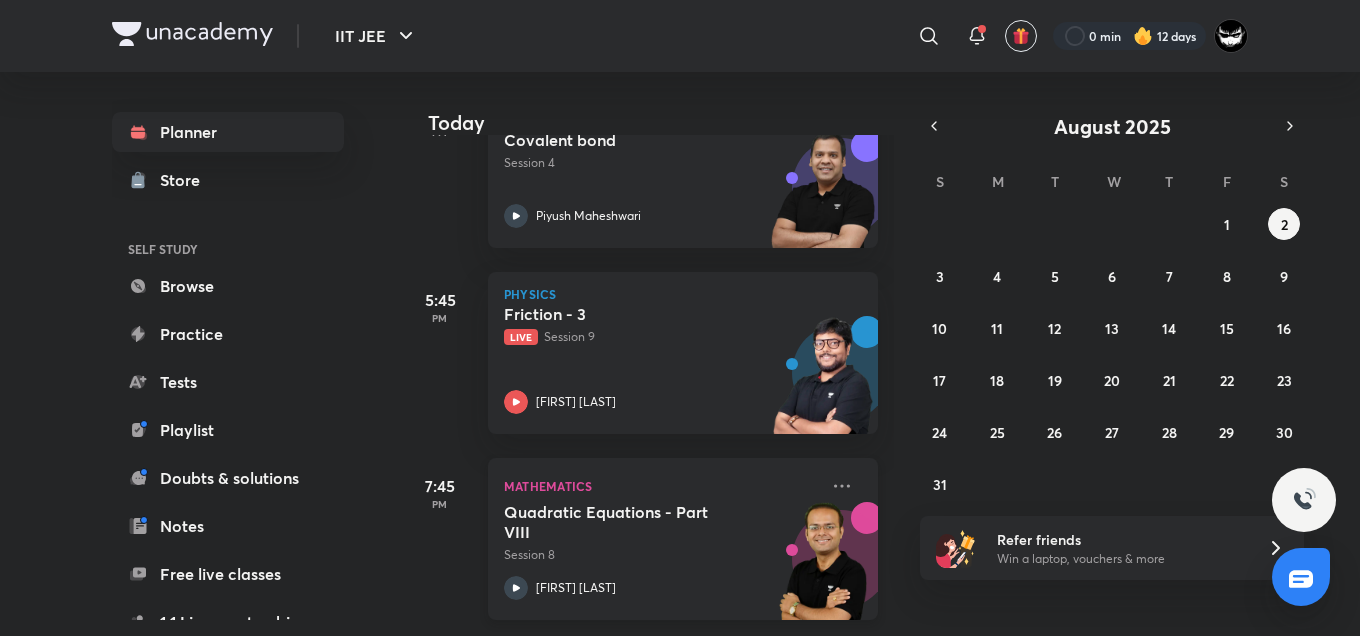 click on "Session 8" at bounding box center (661, 555) 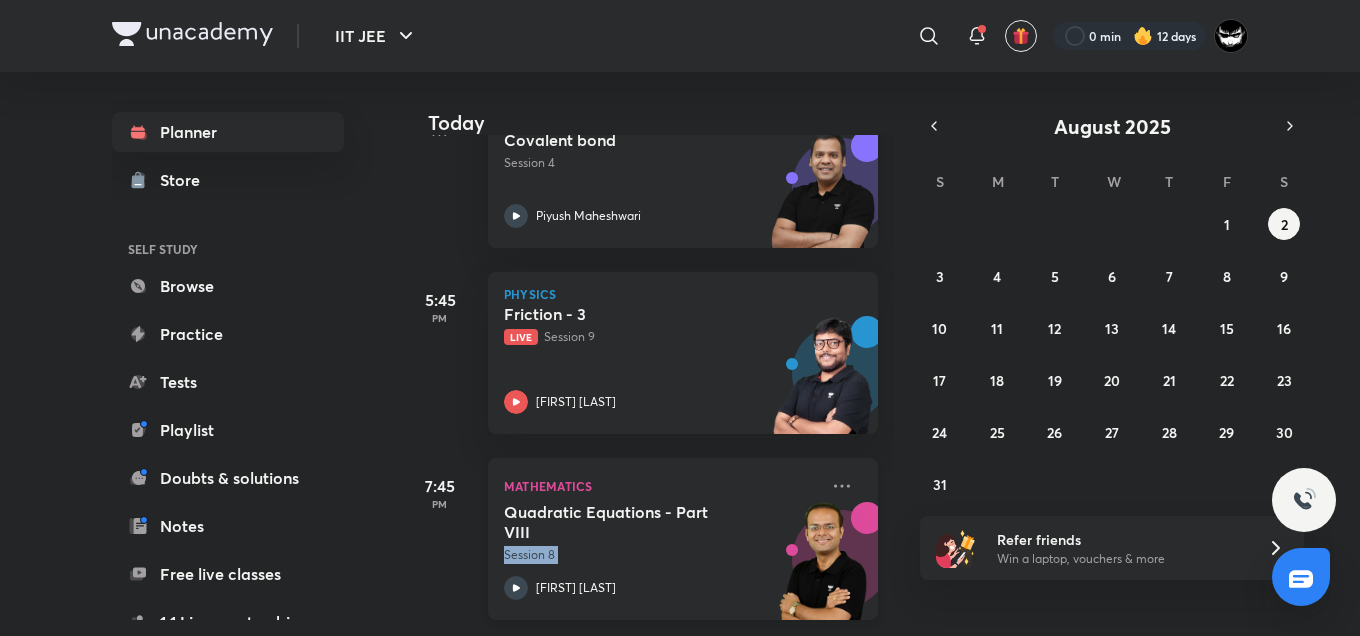 click on "Session 8" at bounding box center [661, 555] 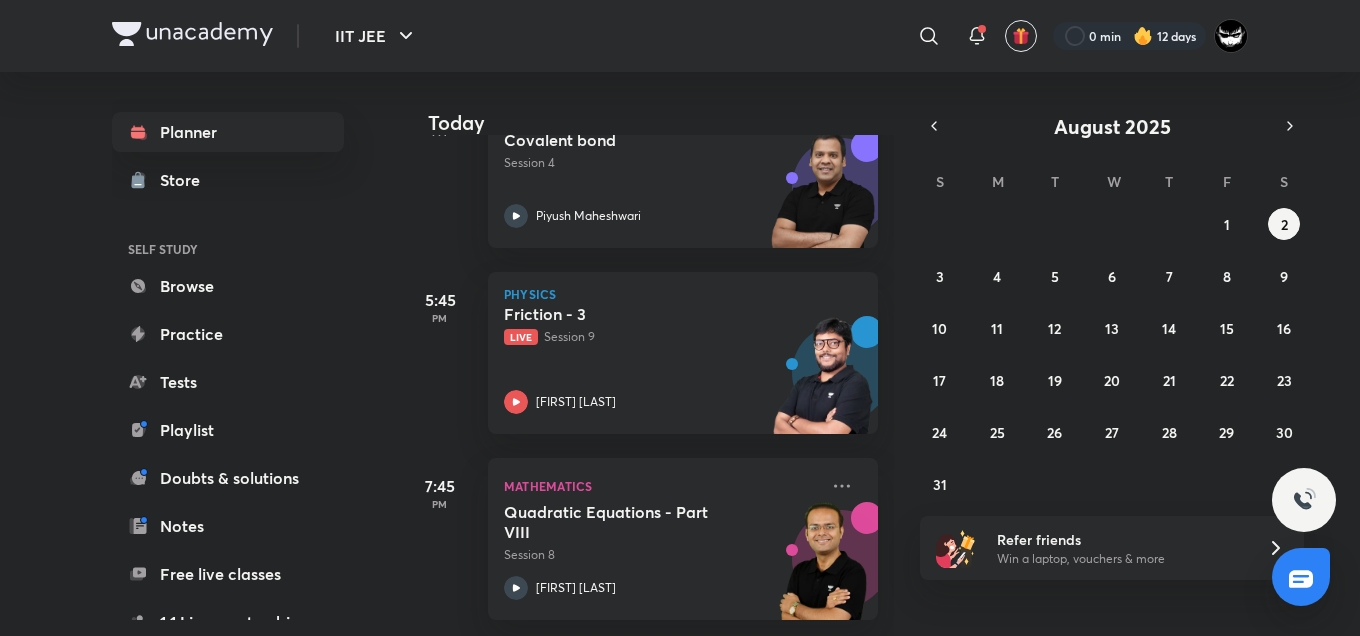 click on "Today" at bounding box center [649, 103] 